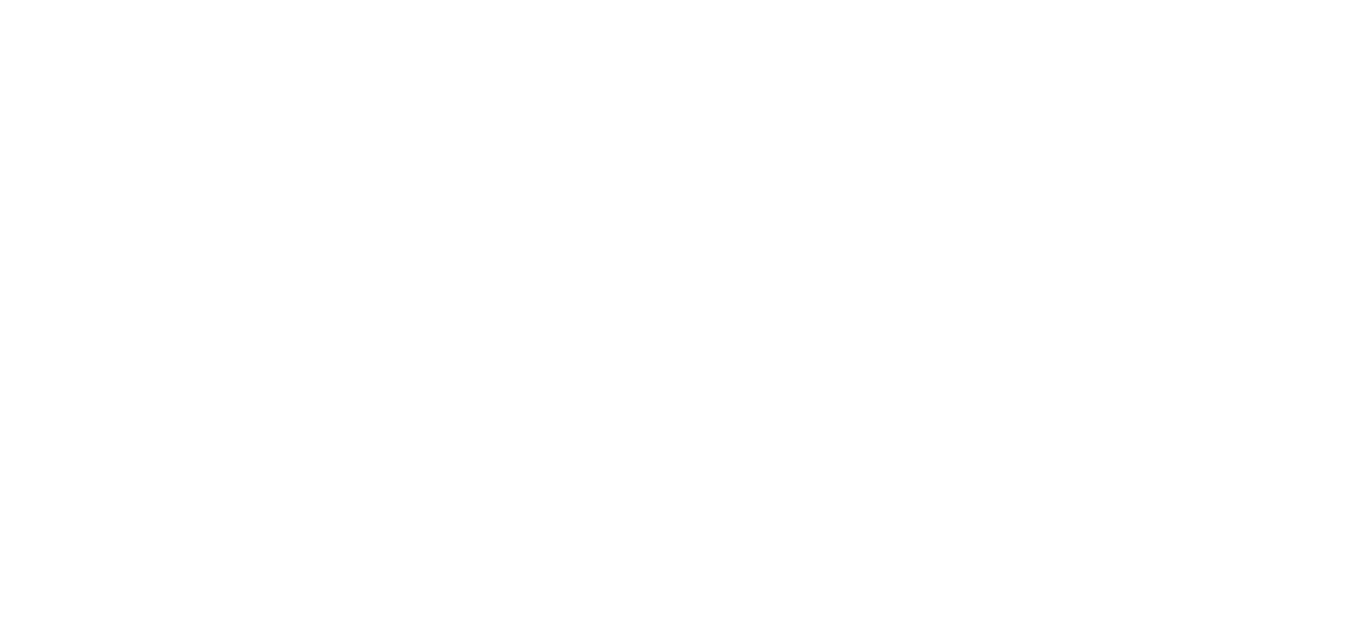 scroll, scrollTop: 0, scrollLeft: 0, axis: both 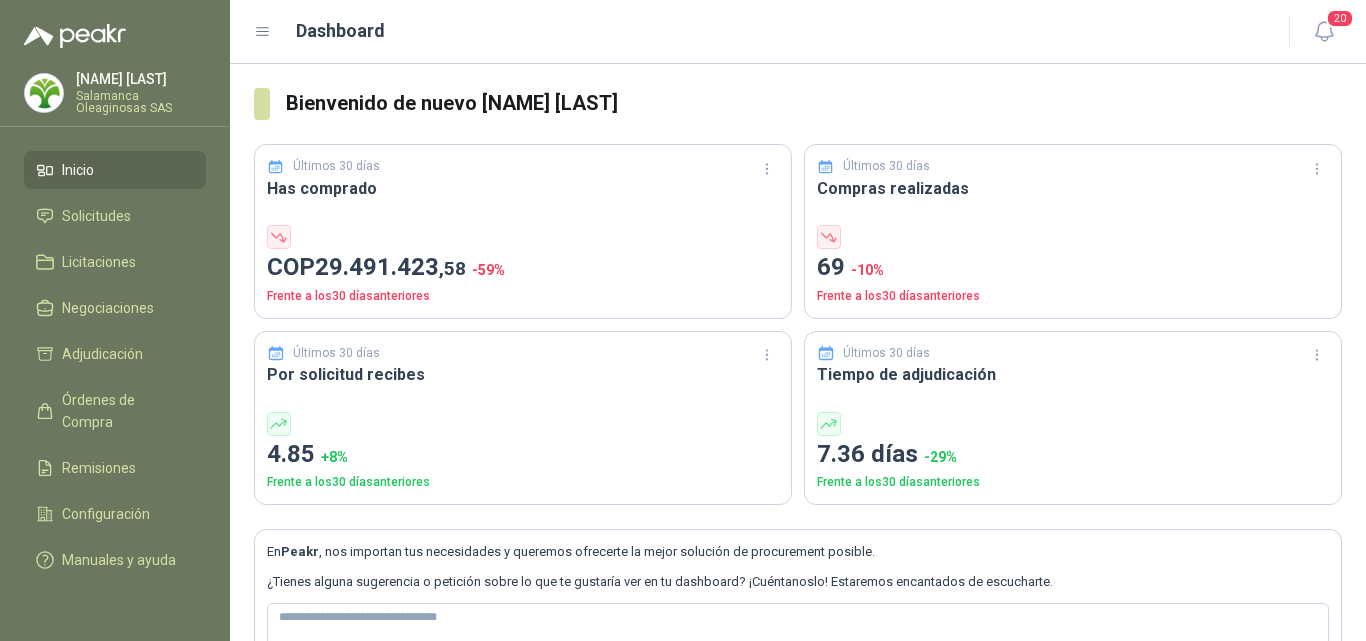 click on "[NAME] [LAST]   Salamanca Oleaginosas SAS" at bounding box center [141, 93] 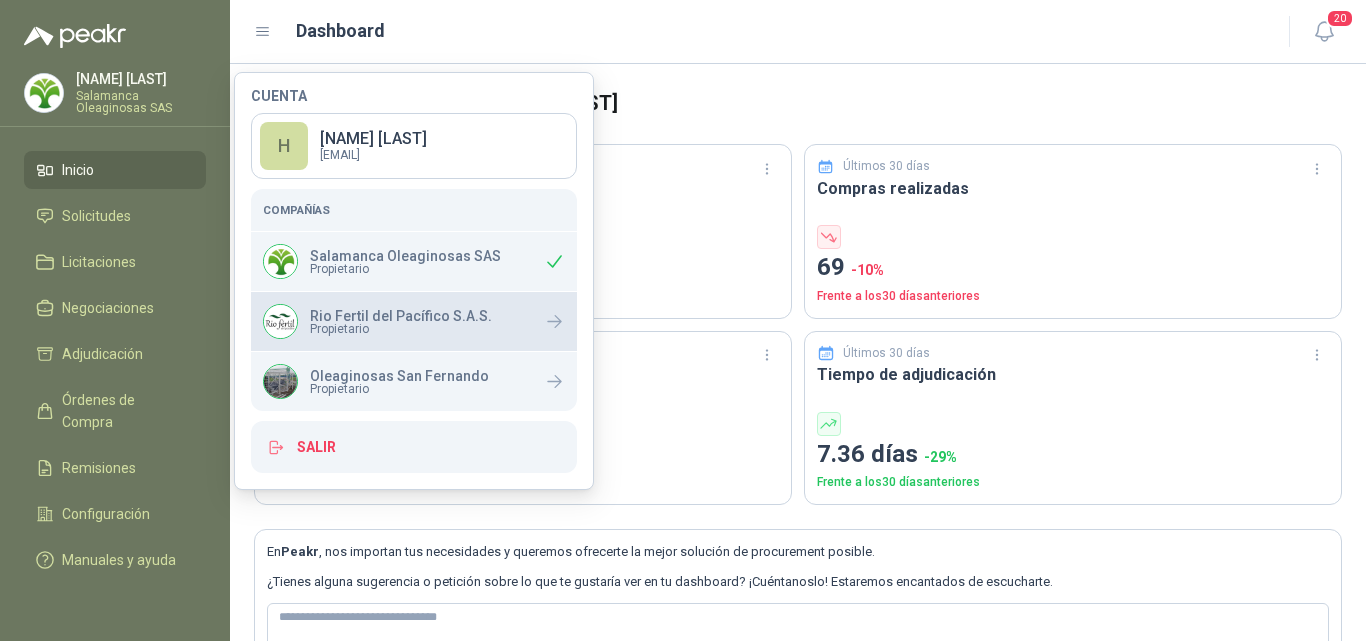 click on "Rio Fertil del Pacífico S.A.S." at bounding box center [401, 316] 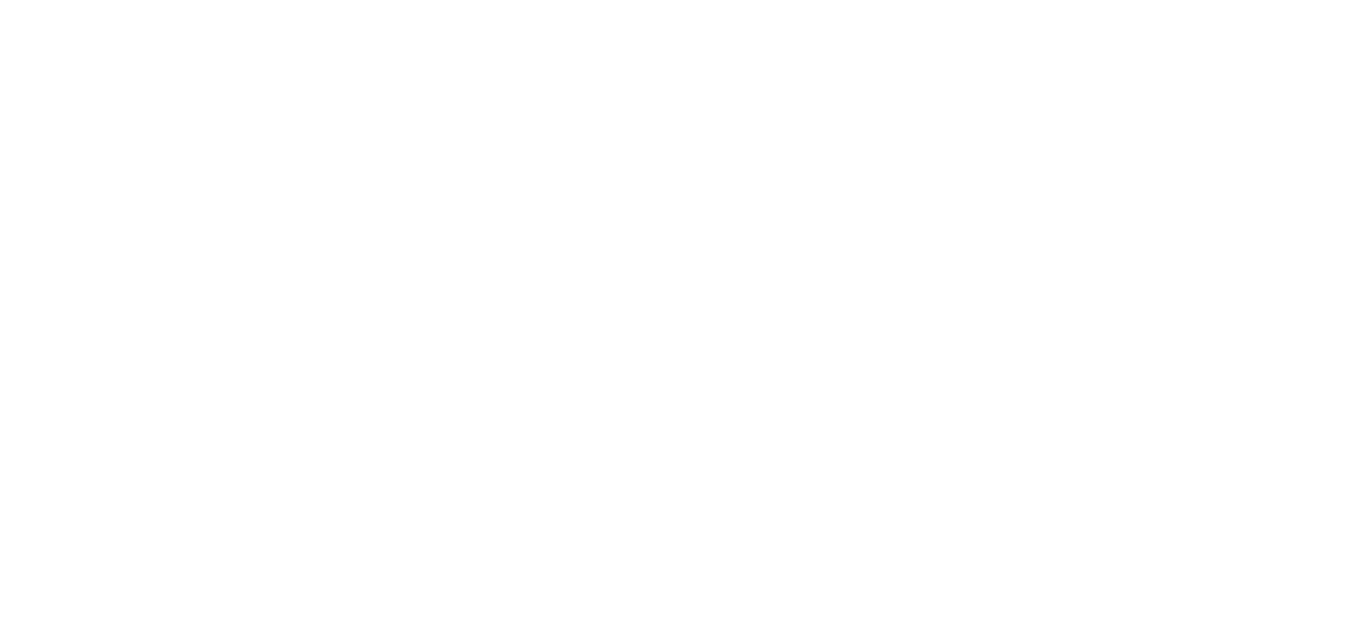 scroll, scrollTop: 0, scrollLeft: 0, axis: both 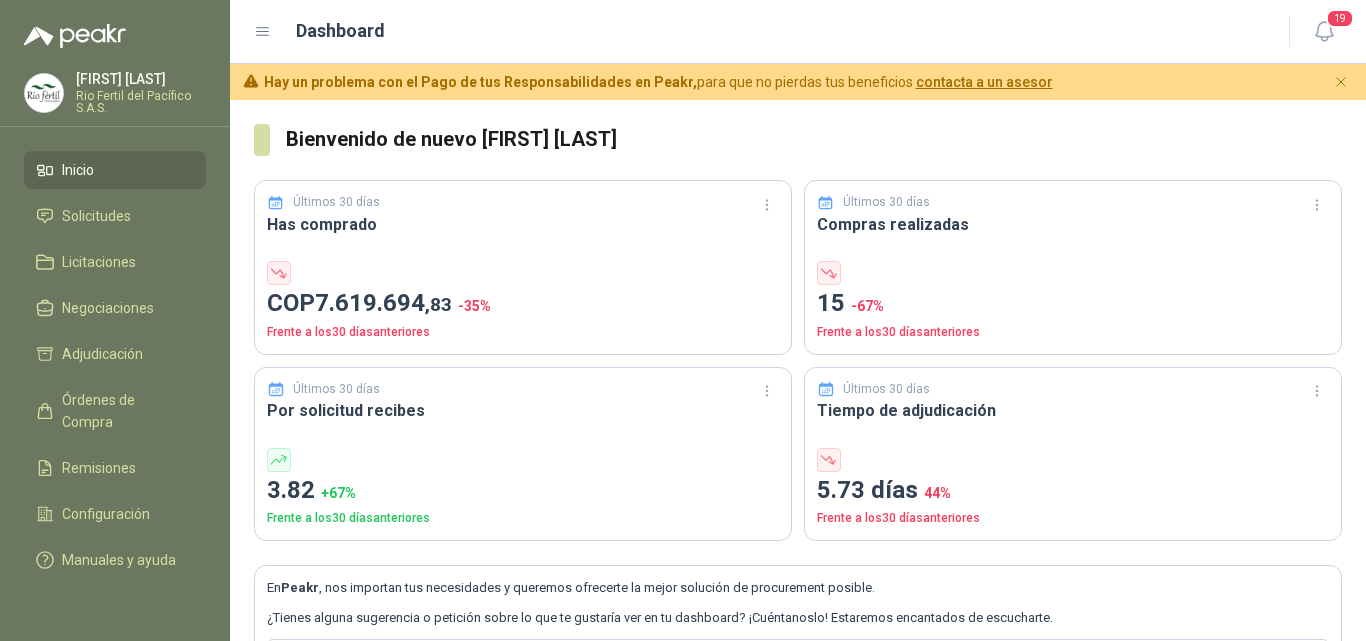 click on "[NAME] [LAST]" at bounding box center (141, 79) 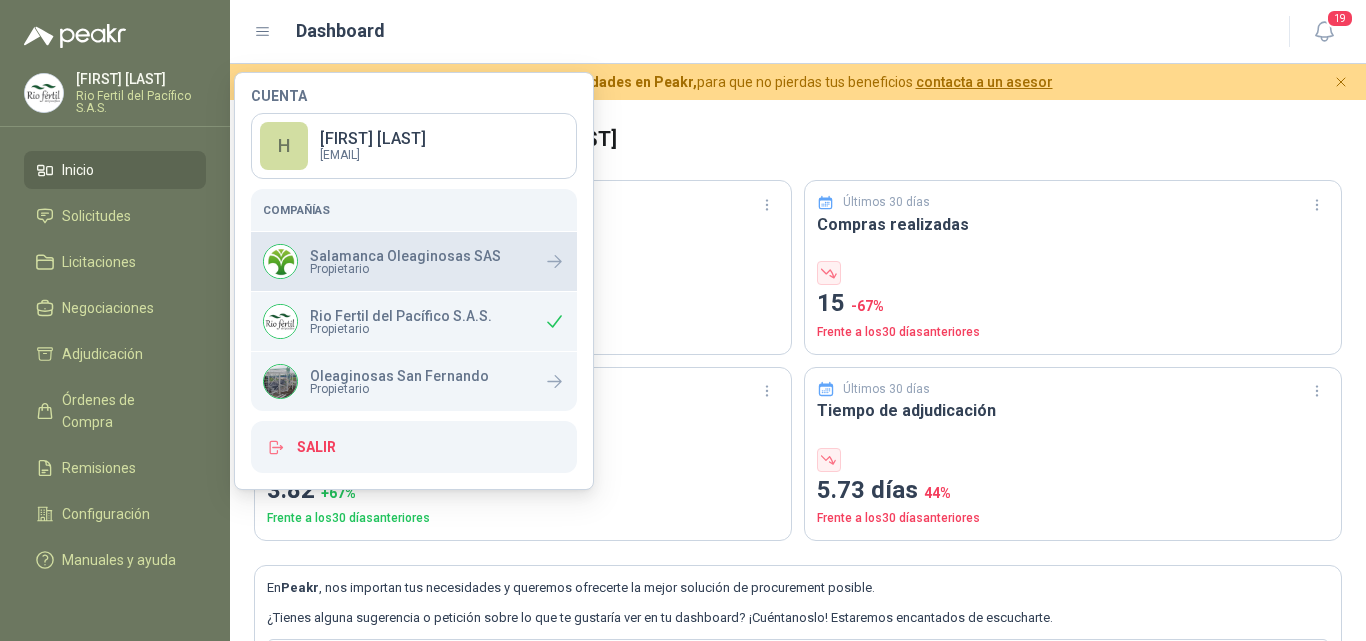 click on "Salamanca Oleaginosas SAS" at bounding box center [405, 256] 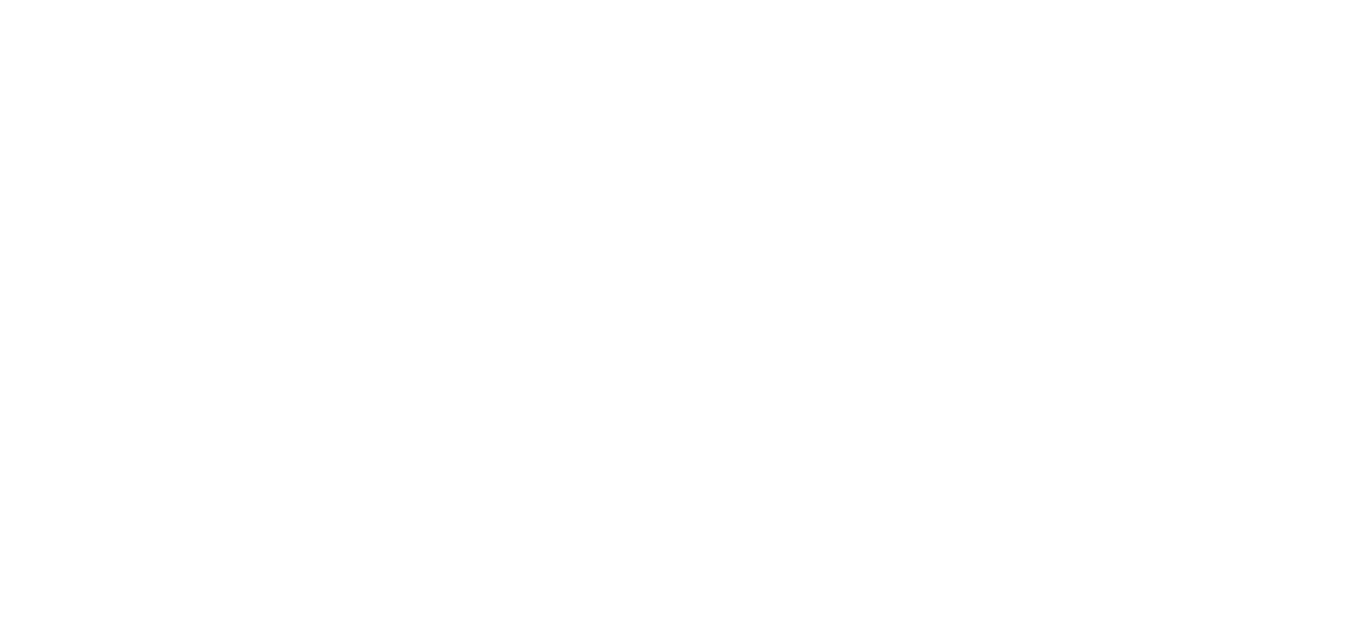 scroll, scrollTop: 0, scrollLeft: 0, axis: both 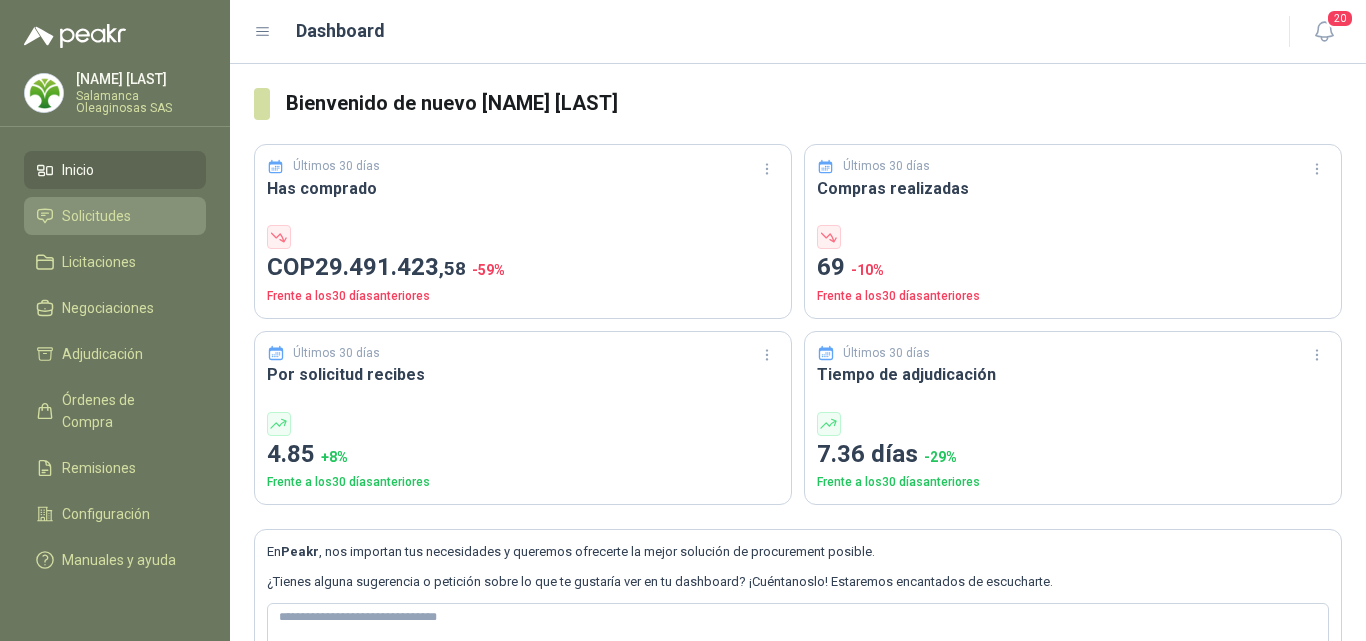 click on "Solicitudes" at bounding box center (96, 216) 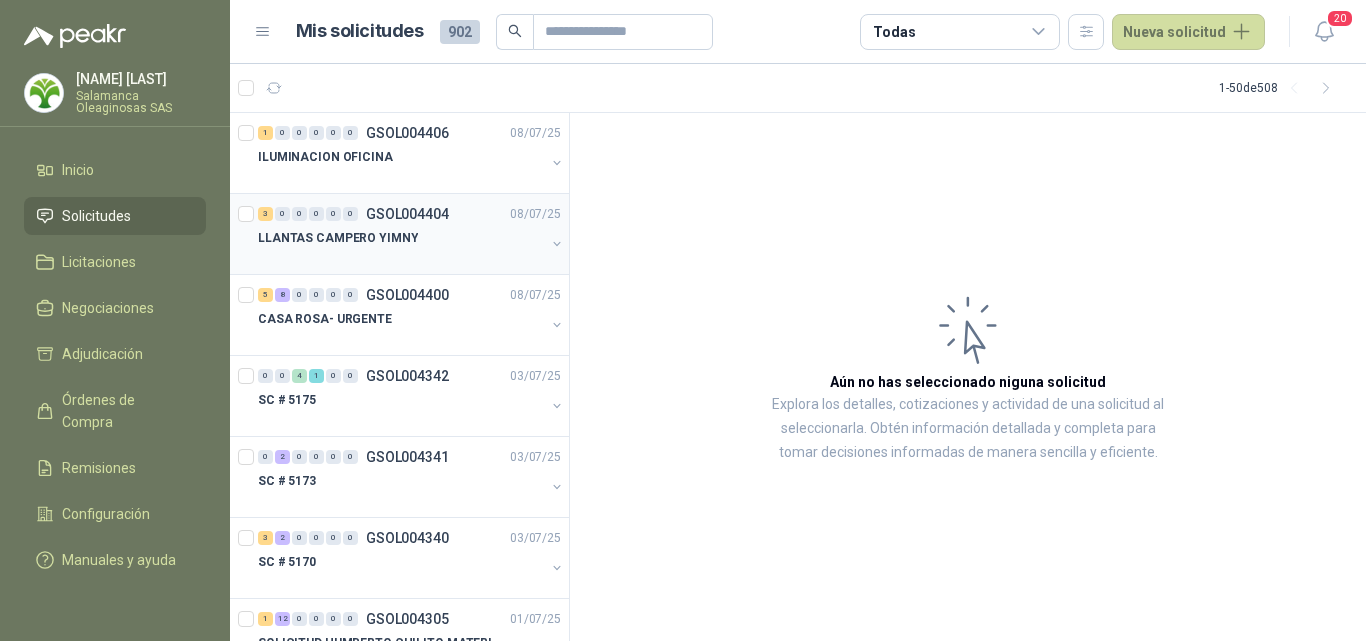click at bounding box center [401, 258] 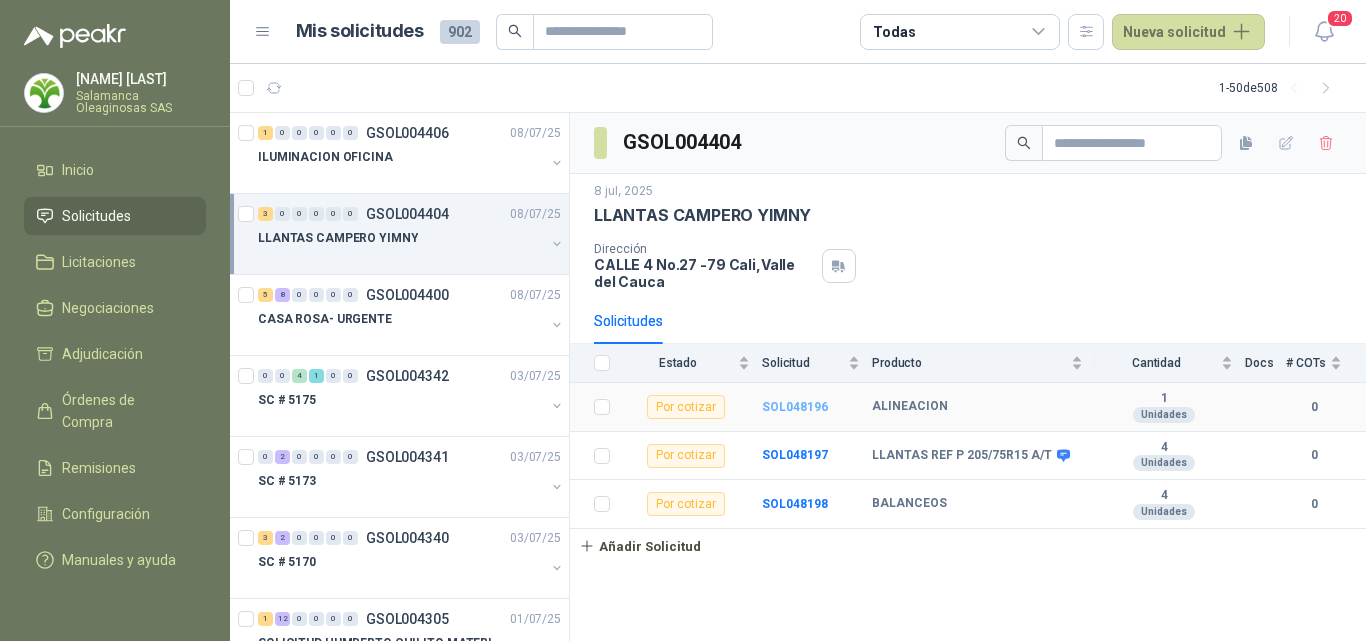 click on "SOL048196" at bounding box center (795, 407) 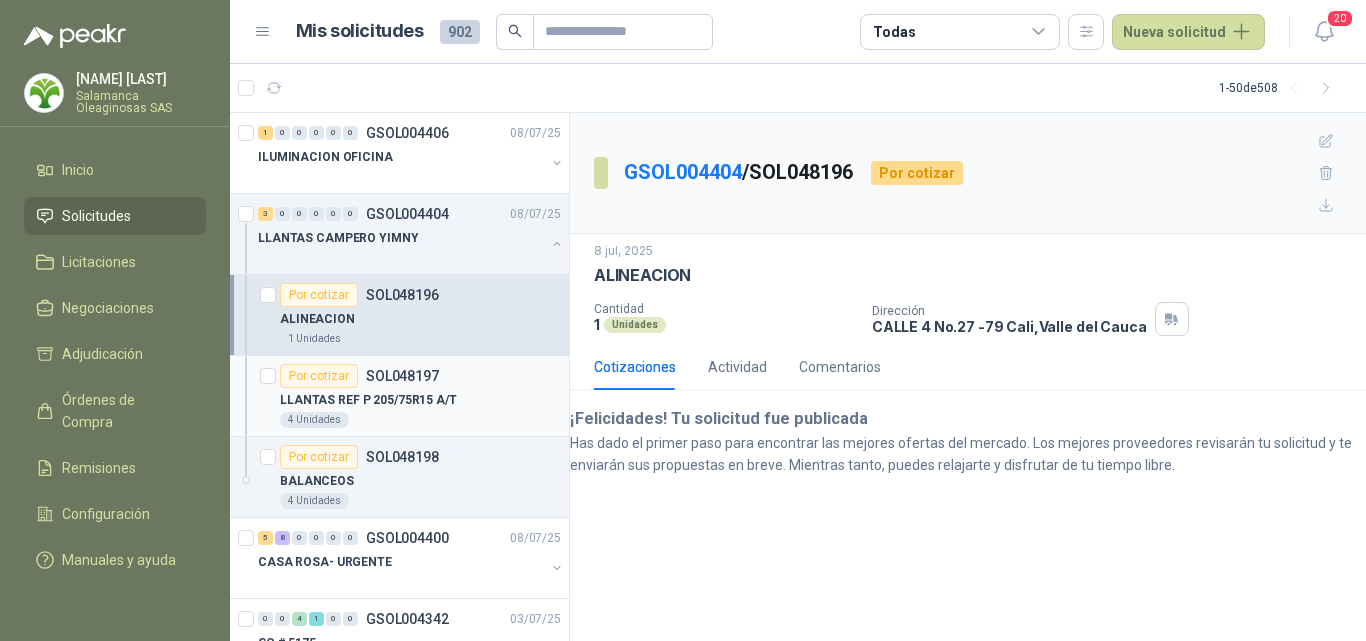 click on "LLANTAS REF P 205/75R15  A/T" at bounding box center [368, 400] 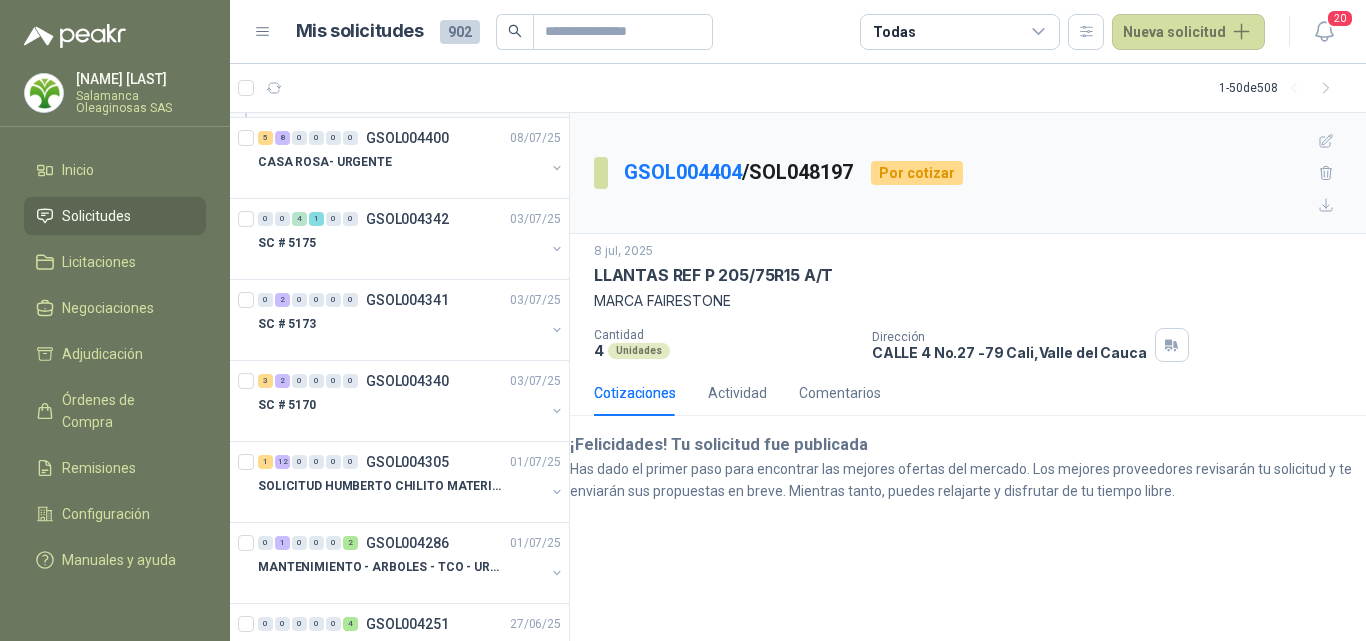 scroll, scrollTop: 0, scrollLeft: 0, axis: both 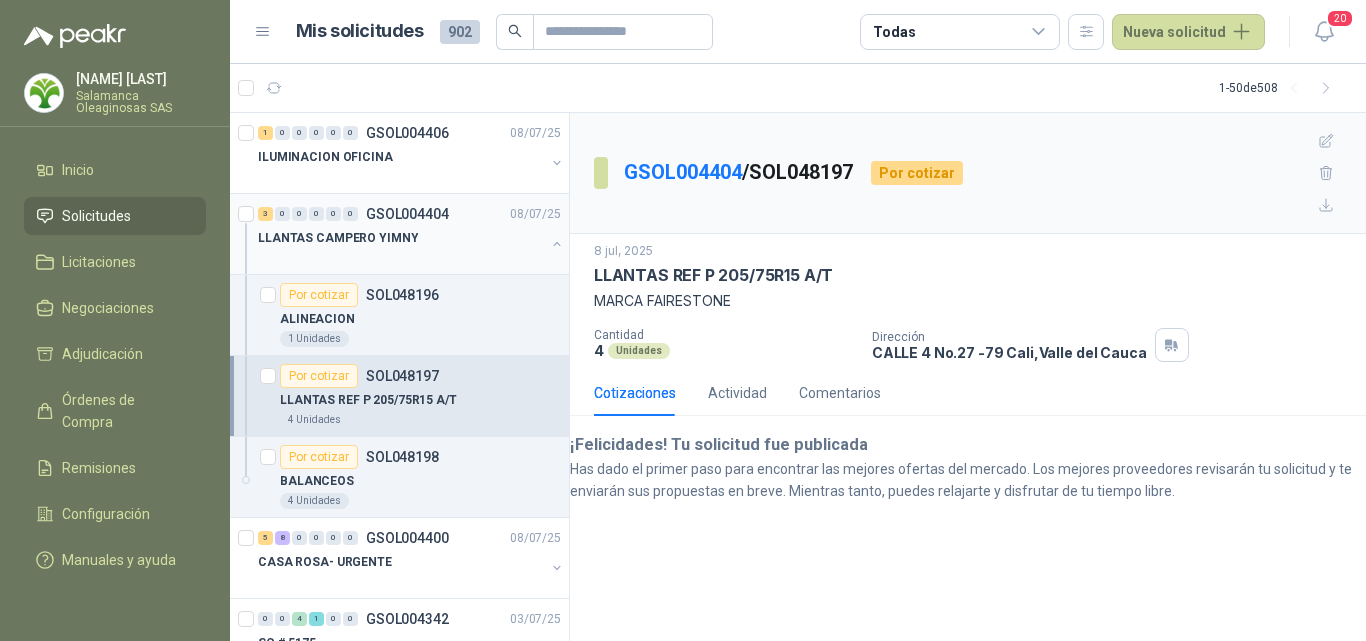 click at bounding box center [401, 258] 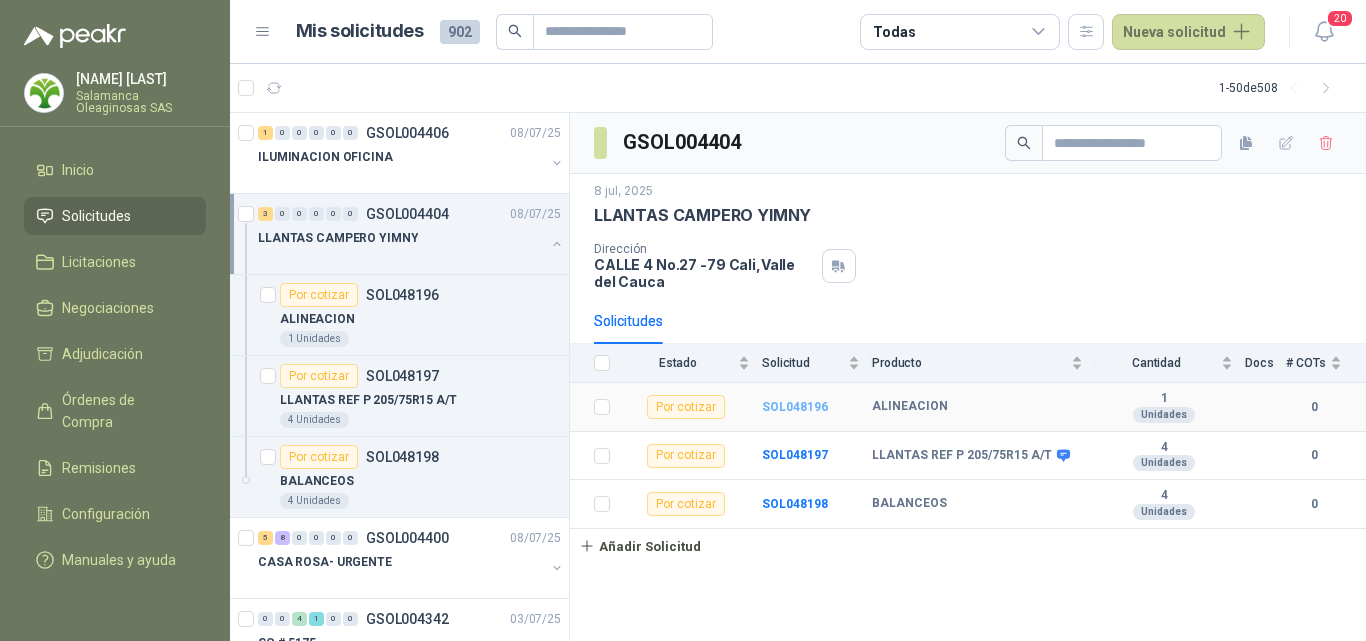 click on "SOL048196" at bounding box center (795, 407) 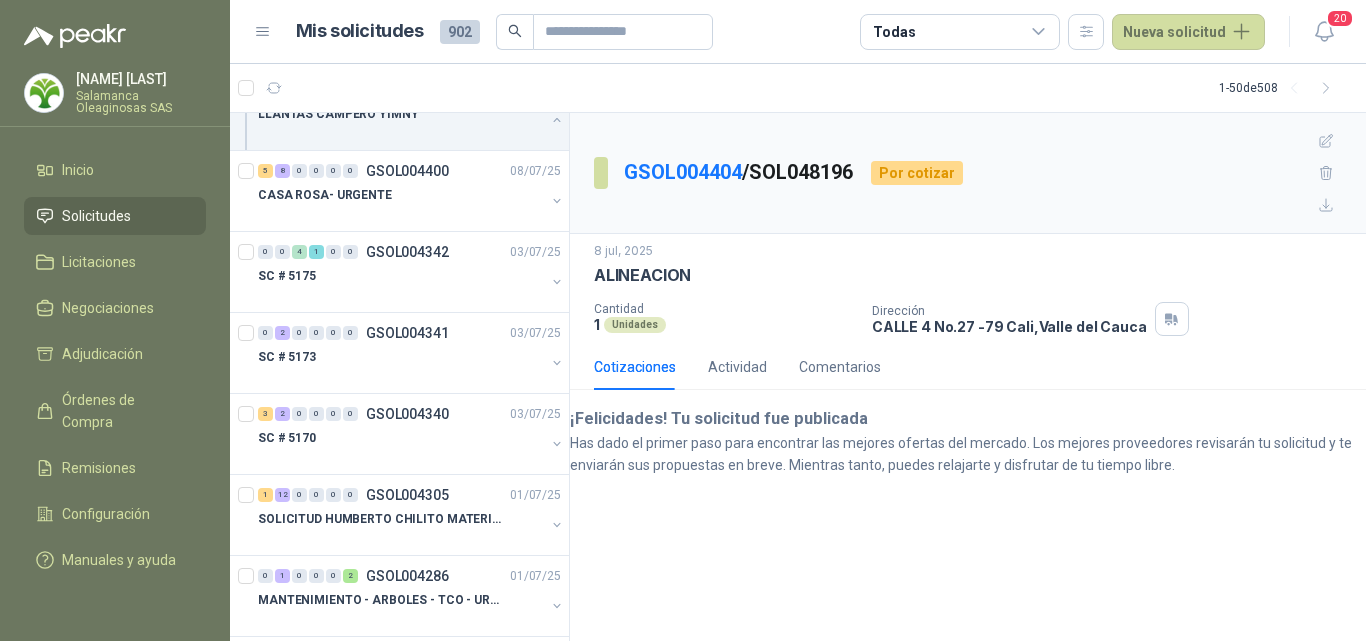 scroll, scrollTop: 400, scrollLeft: 0, axis: vertical 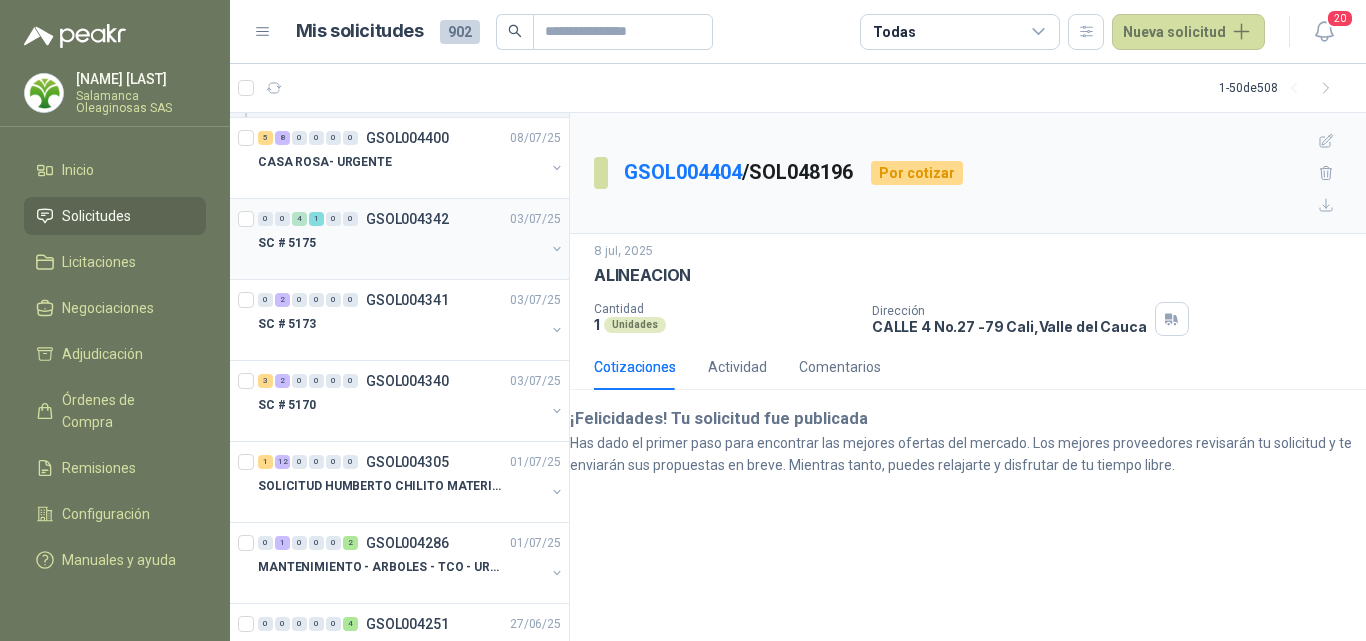 click on "SC # 5175" at bounding box center [401, 243] 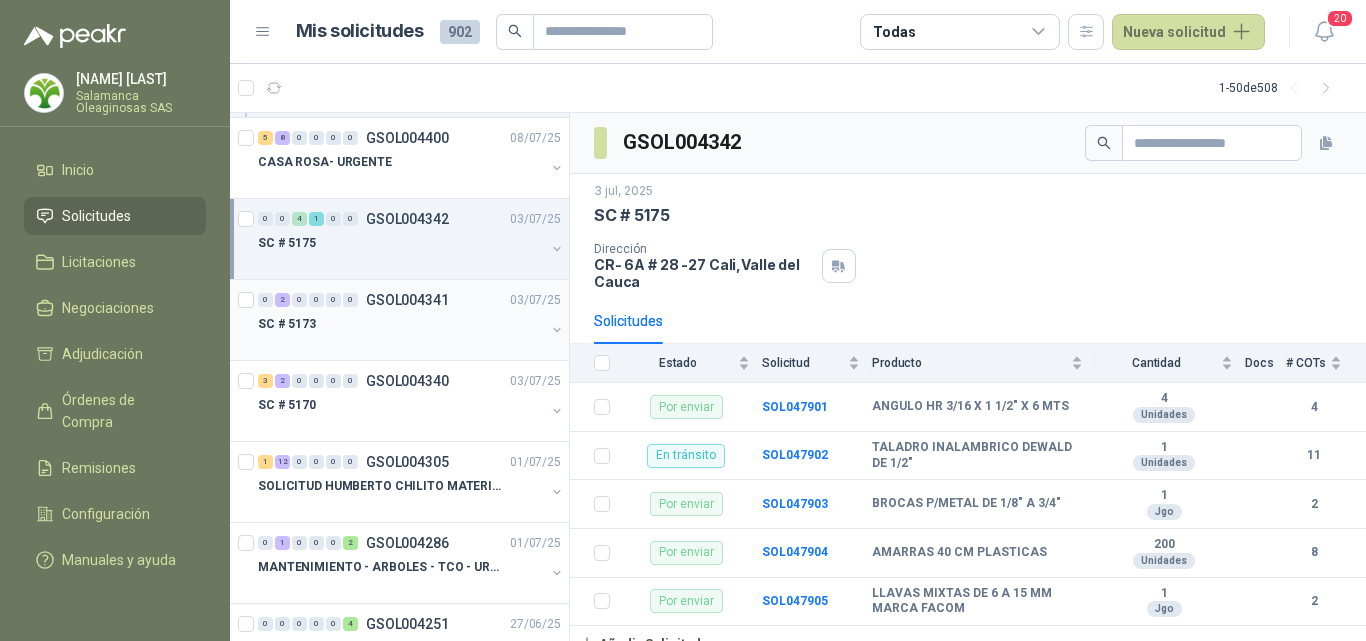 click on "SC # 5173" at bounding box center (401, 324) 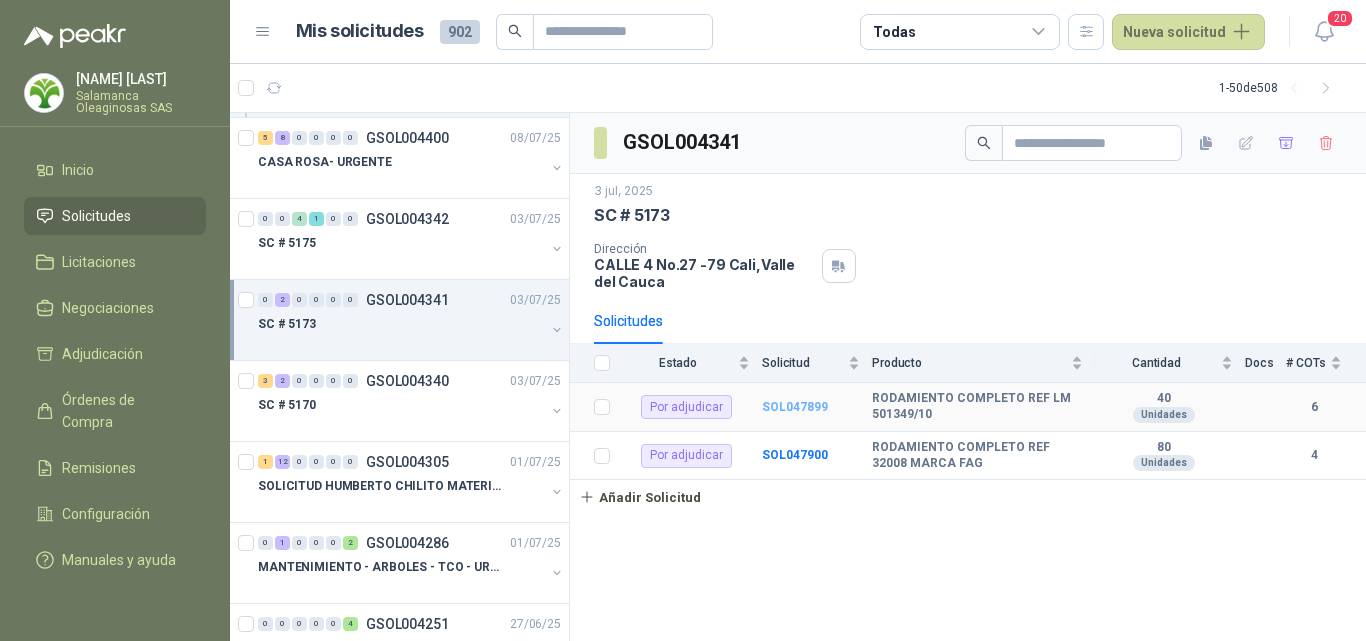 click on "SOL047899" at bounding box center [795, 407] 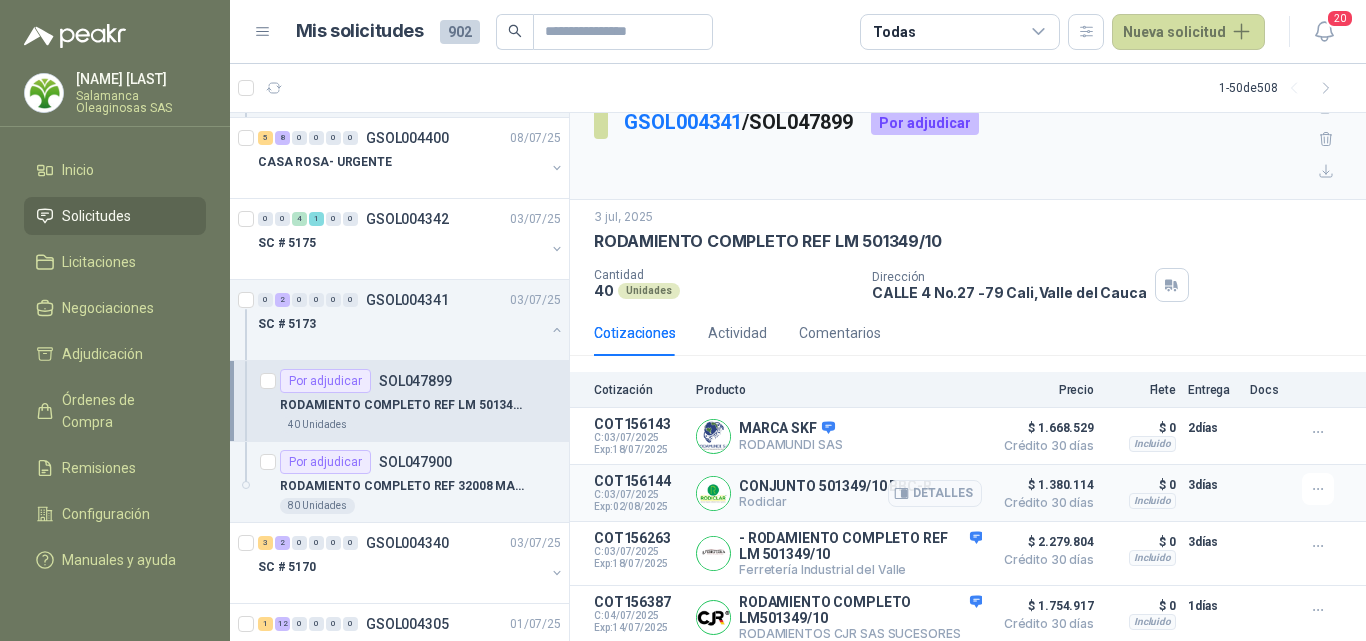 scroll, scrollTop: 109, scrollLeft: 0, axis: vertical 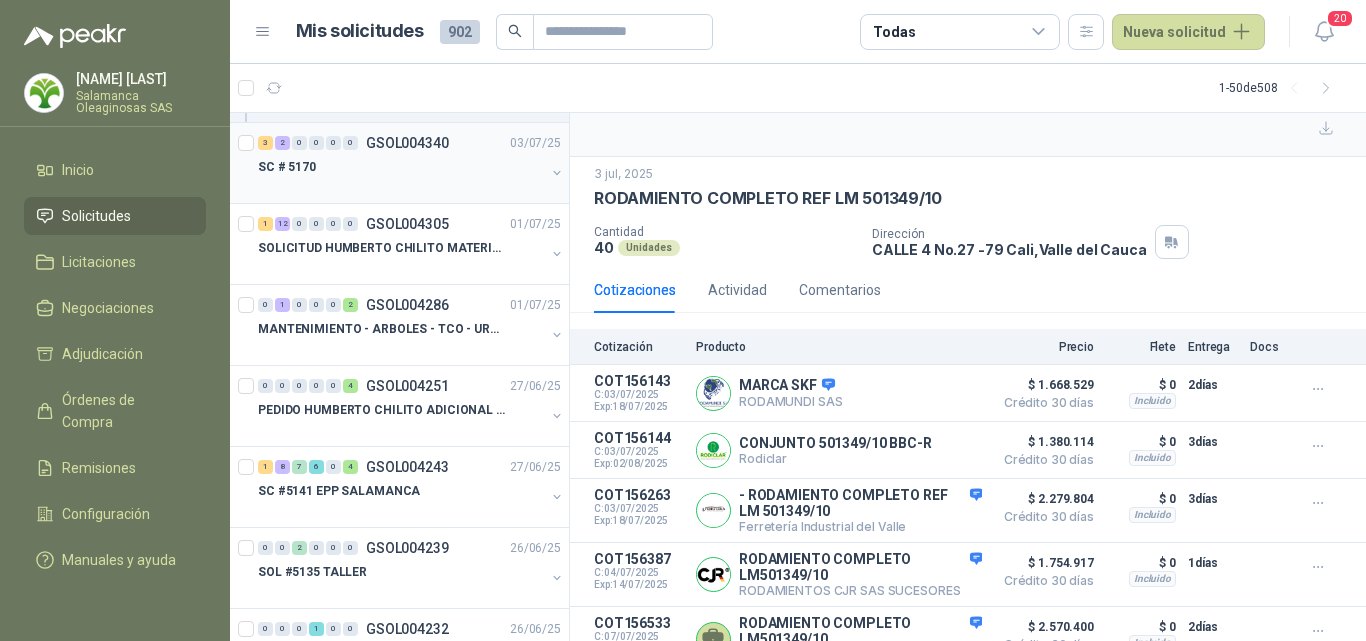 click on "SC # 5170" at bounding box center (401, 167) 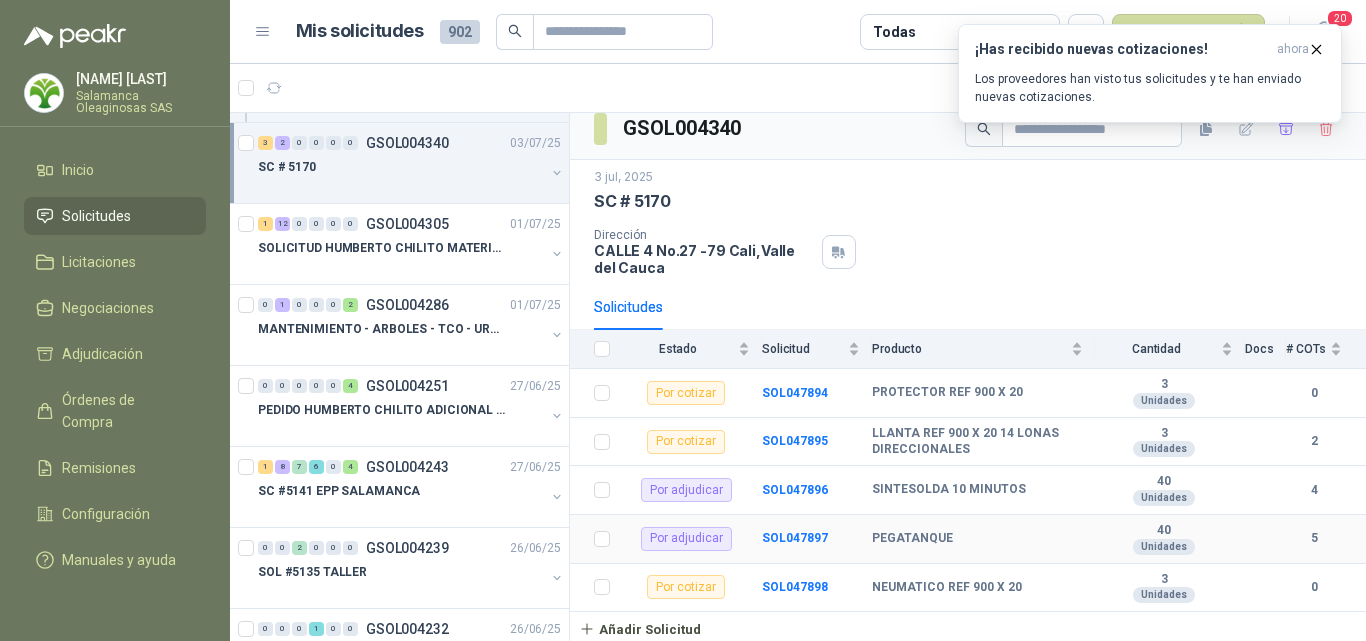 scroll, scrollTop: 18, scrollLeft: 0, axis: vertical 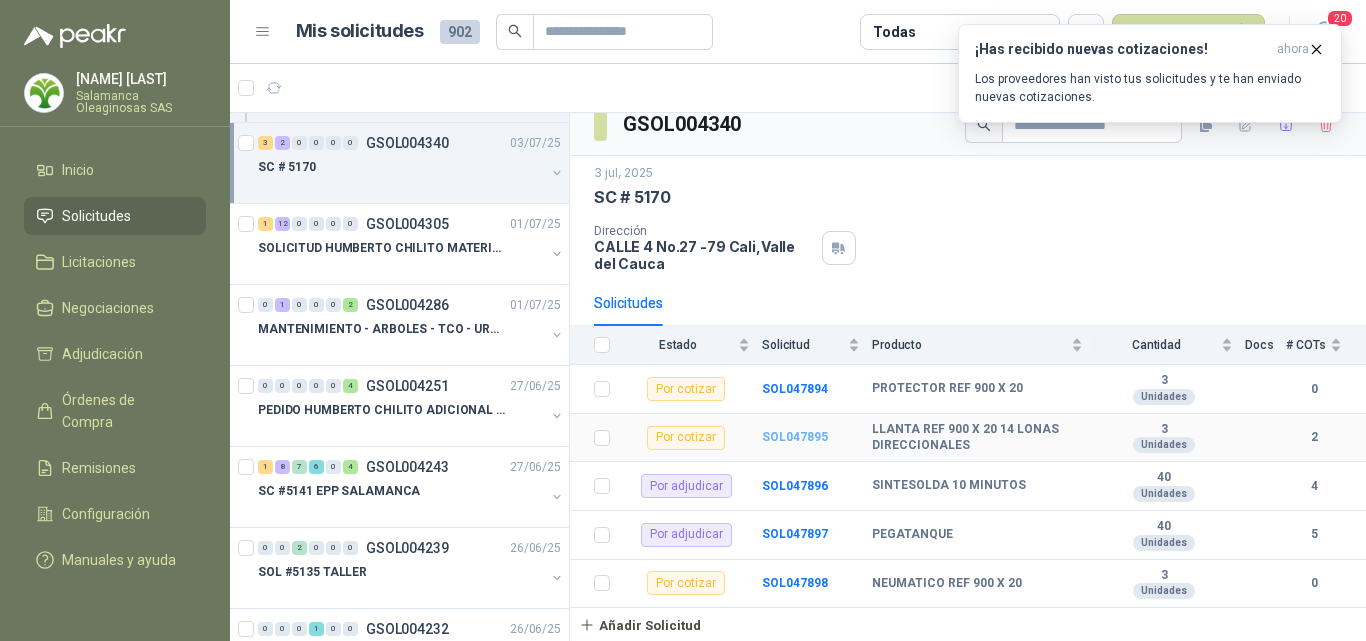 click on "SOL047895" at bounding box center (795, 437) 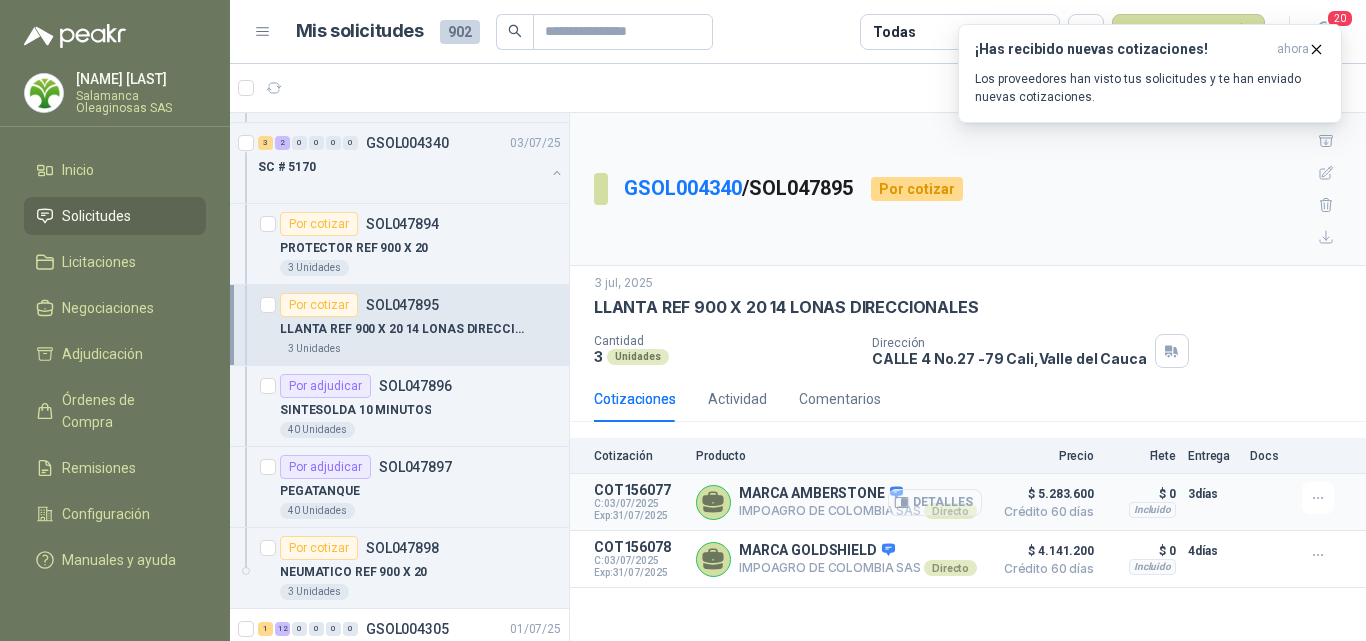 click on "Detalles" at bounding box center (935, 502) 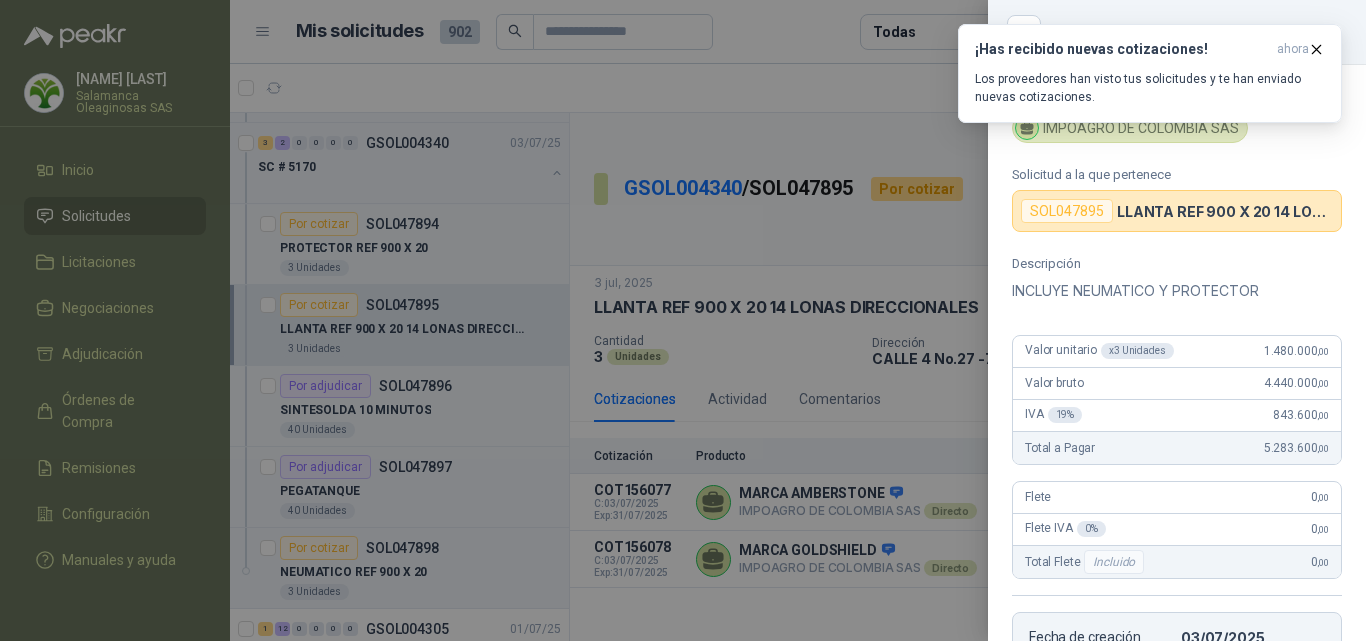 click at bounding box center (683, 320) 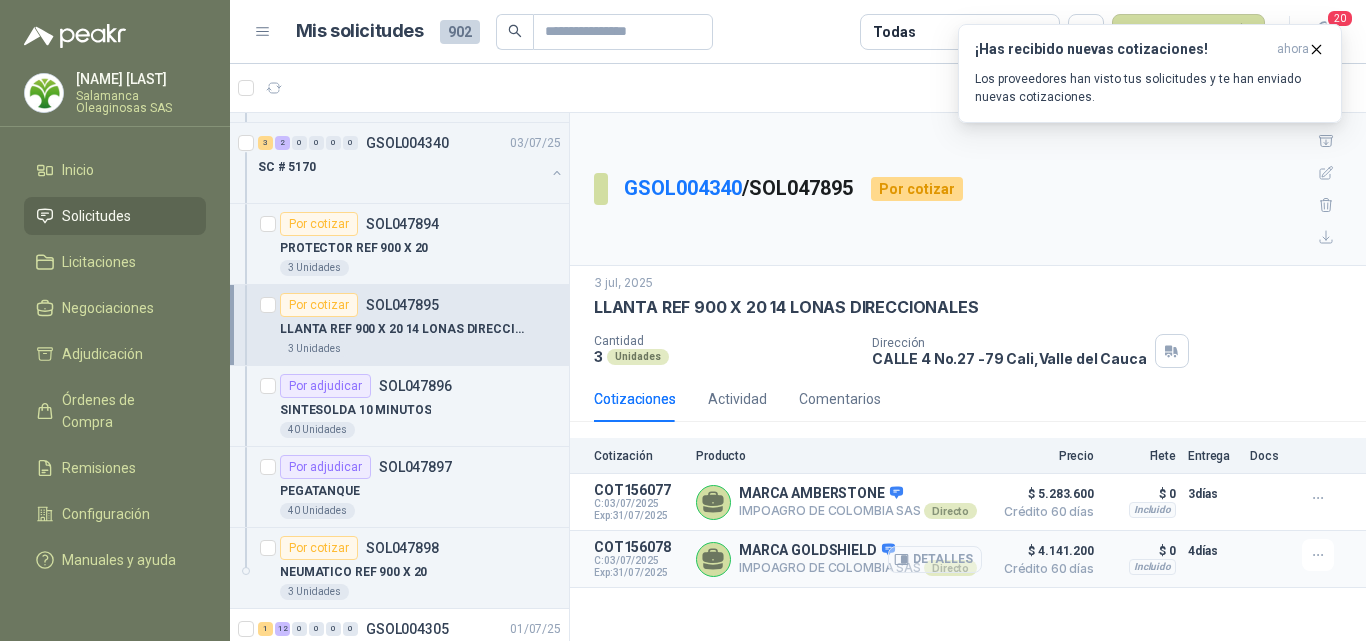click on "Detalles" at bounding box center (0, 0) 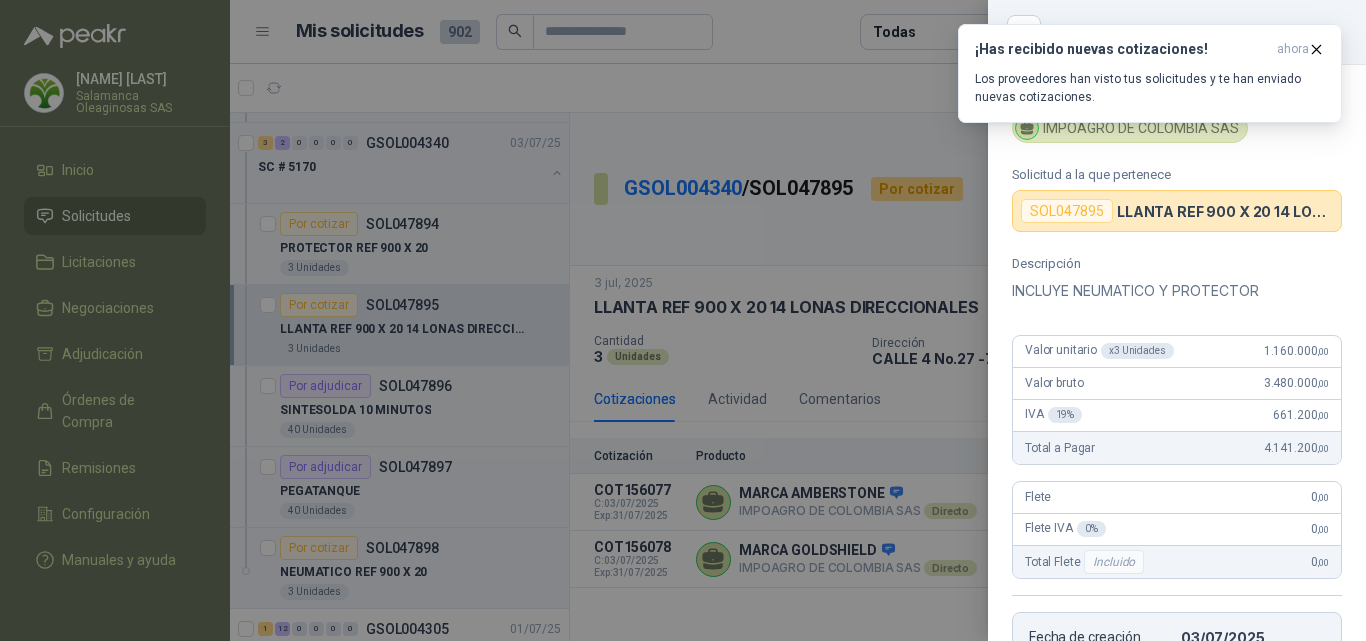 click at bounding box center [683, 320] 